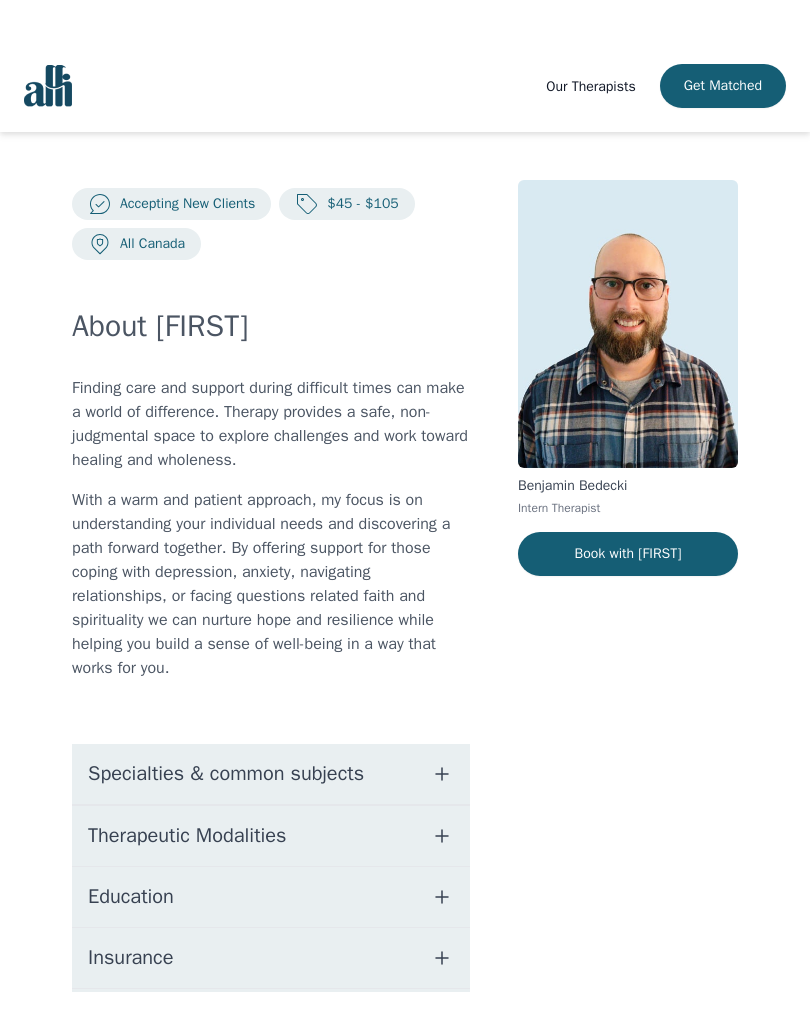 scroll, scrollTop: 218, scrollLeft: 0, axis: vertical 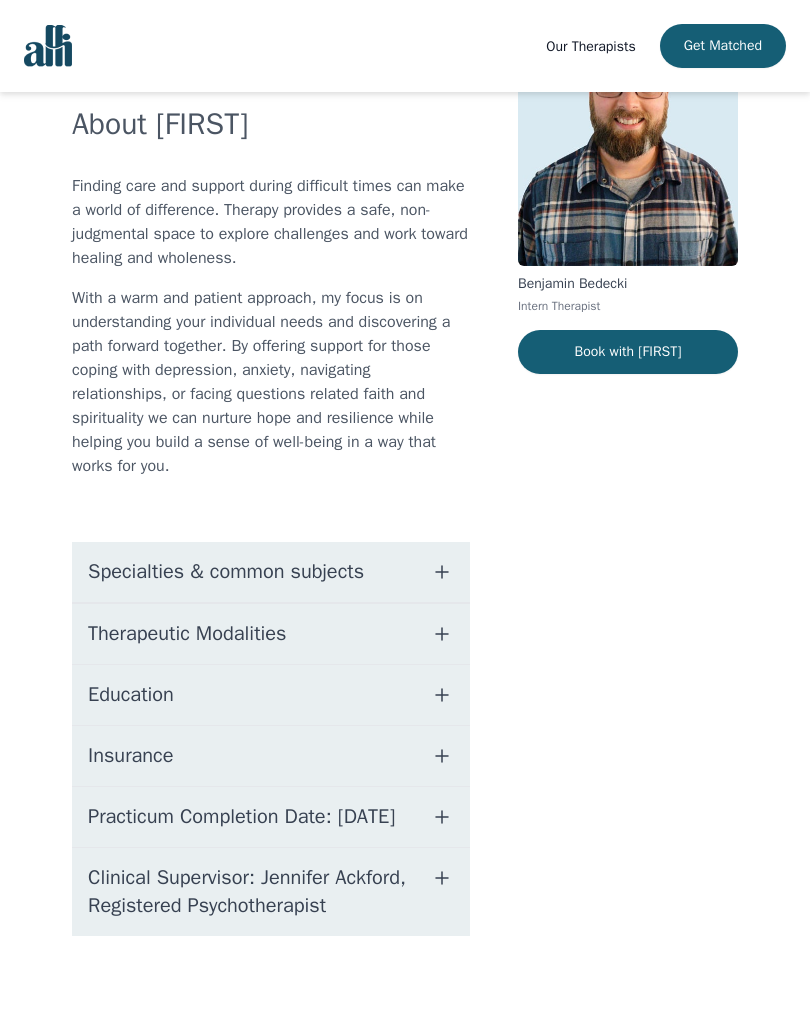 click at bounding box center (442, 756) 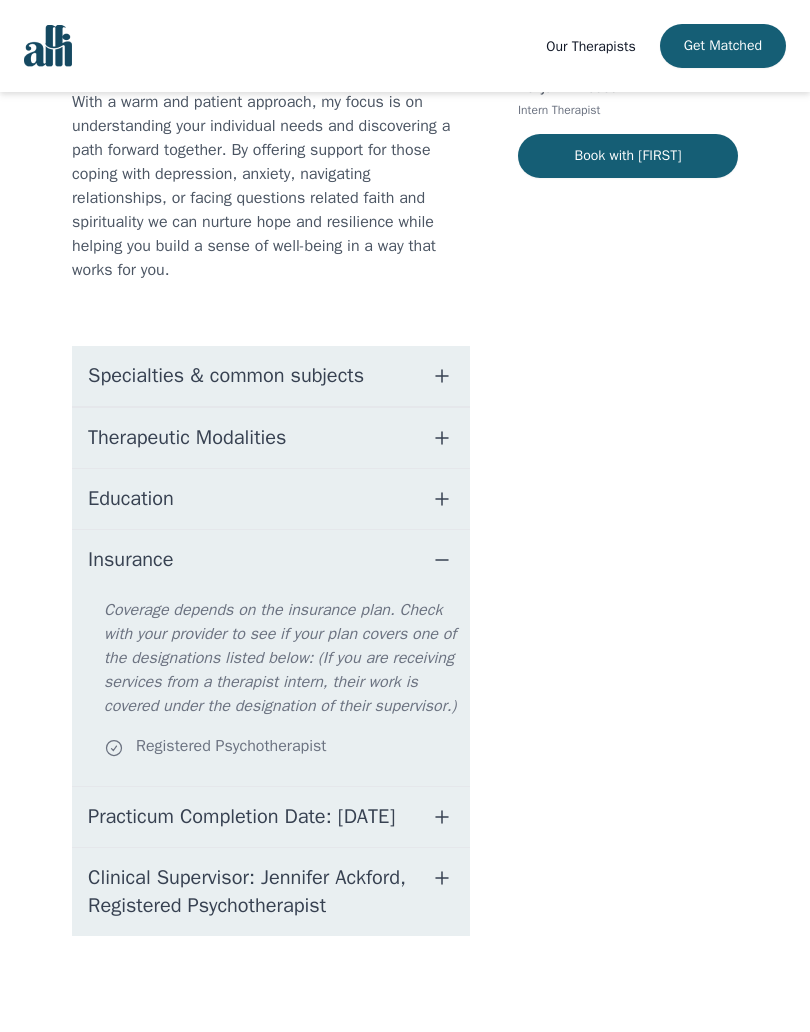 scroll, scrollTop: 438, scrollLeft: 0, axis: vertical 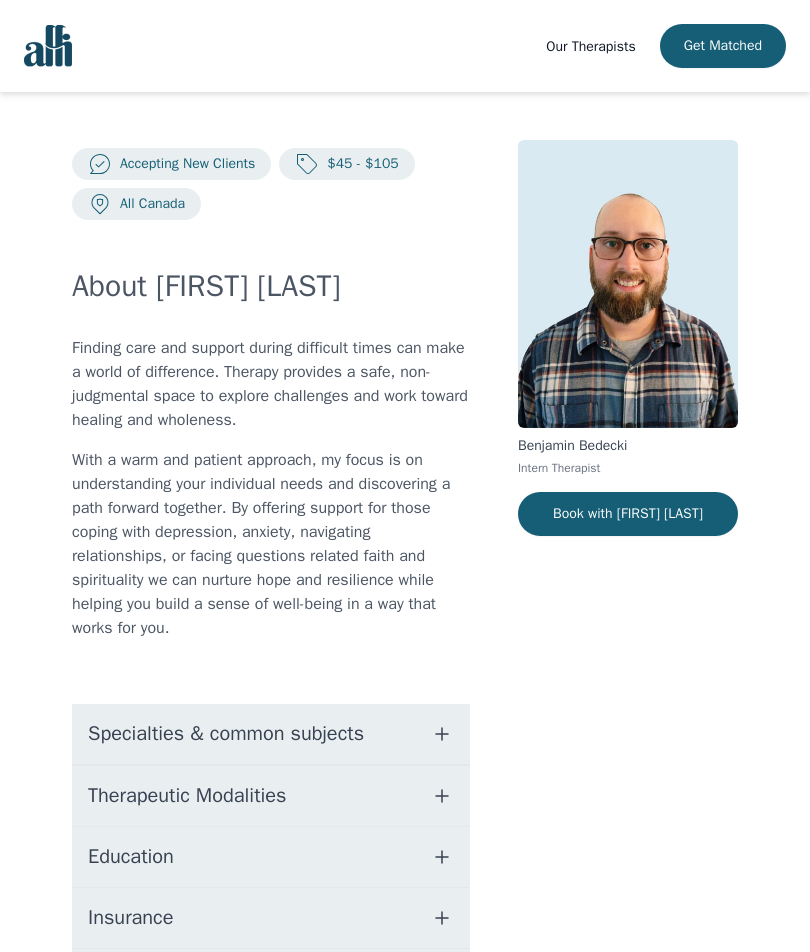 click on "$45 - $105" at bounding box center (183, 164) 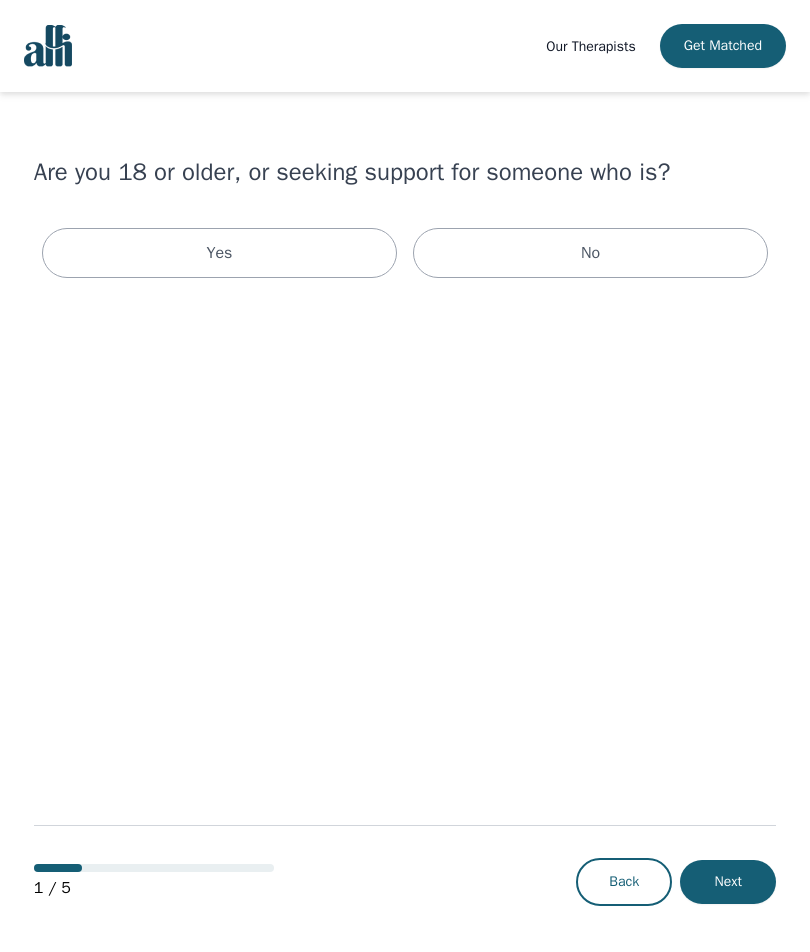 click on "Yes" at bounding box center [219, 253] 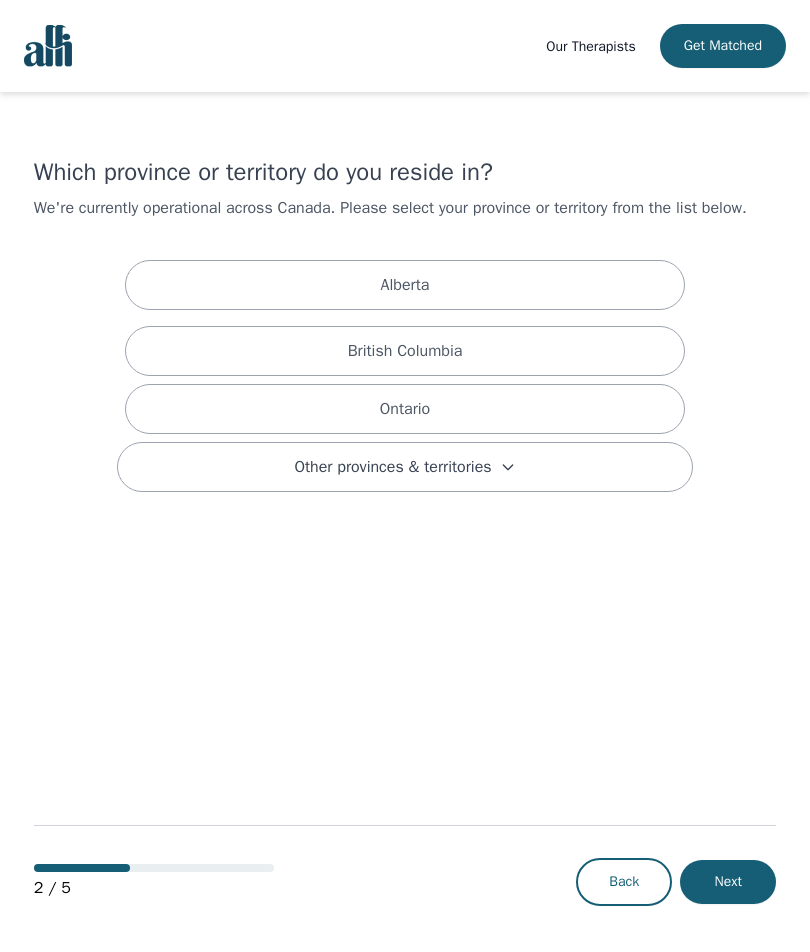 click on "Ontario" at bounding box center [405, 409] 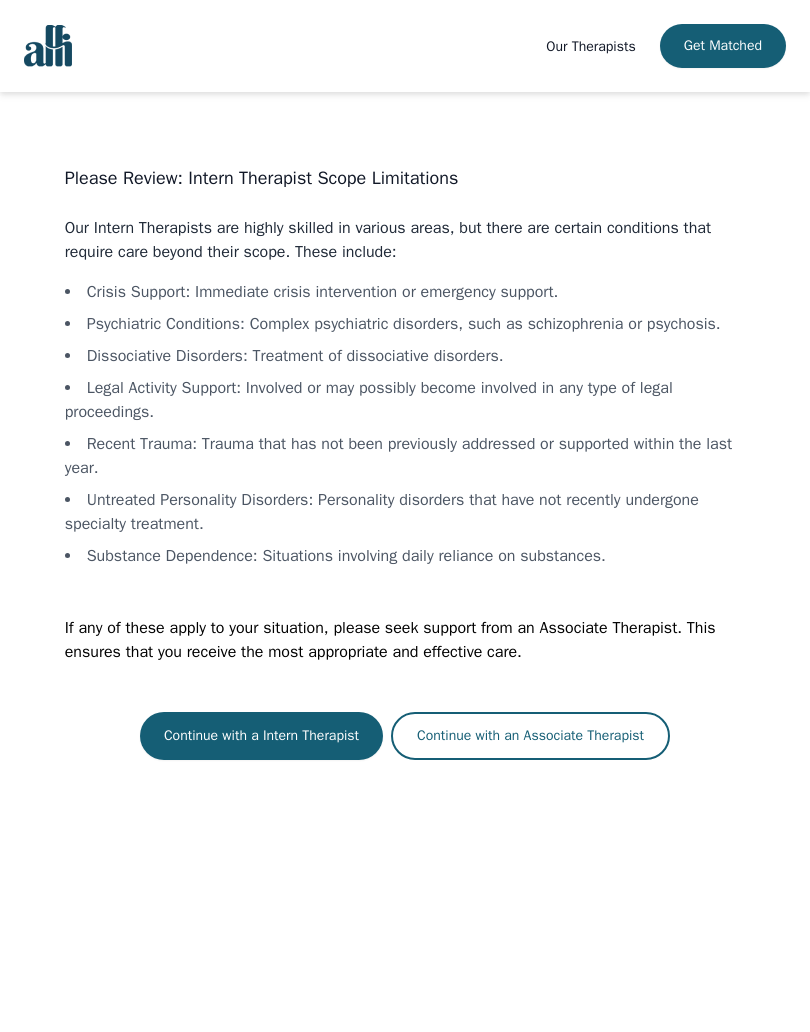 click on "Continue with a Intern Therapist" at bounding box center [261, 736] 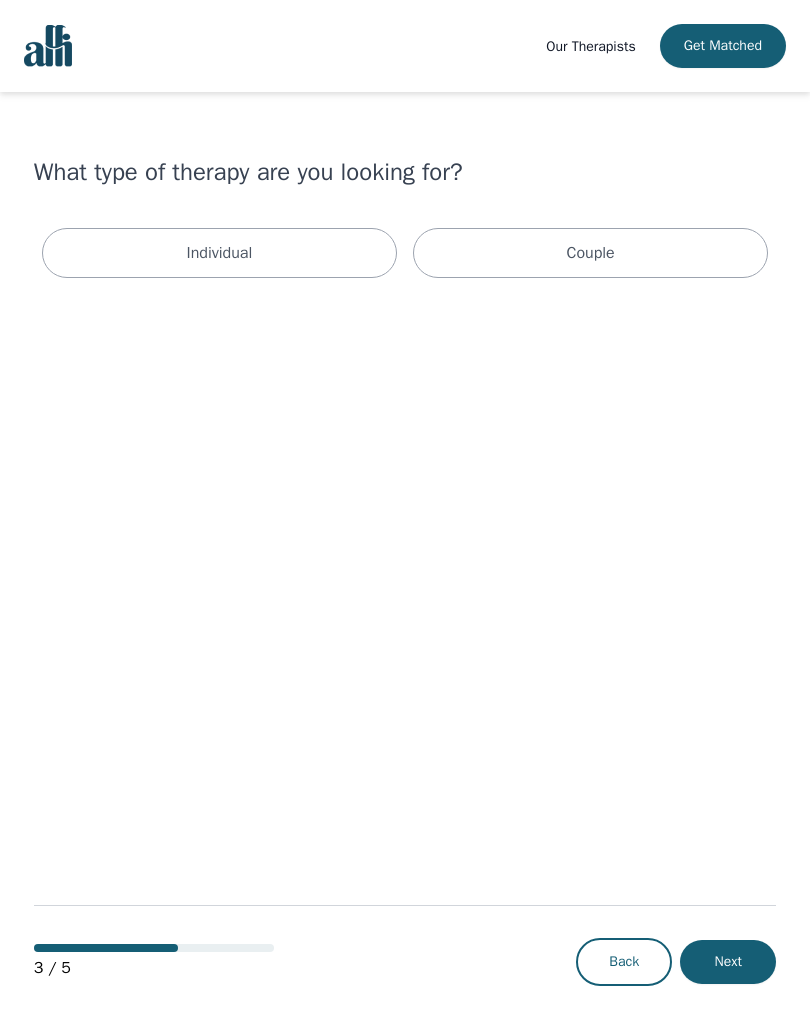 click on "Individual" at bounding box center (219, 253) 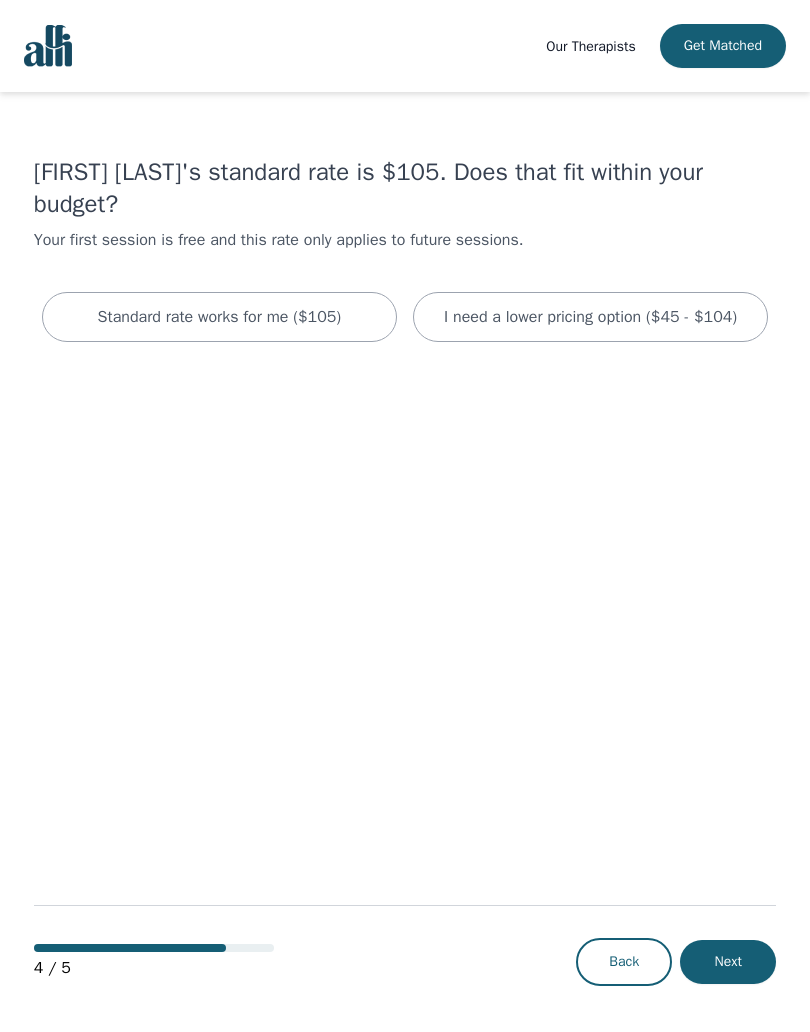 click on "I need a lower pricing option ($45 - $104)" at bounding box center [220, 317] 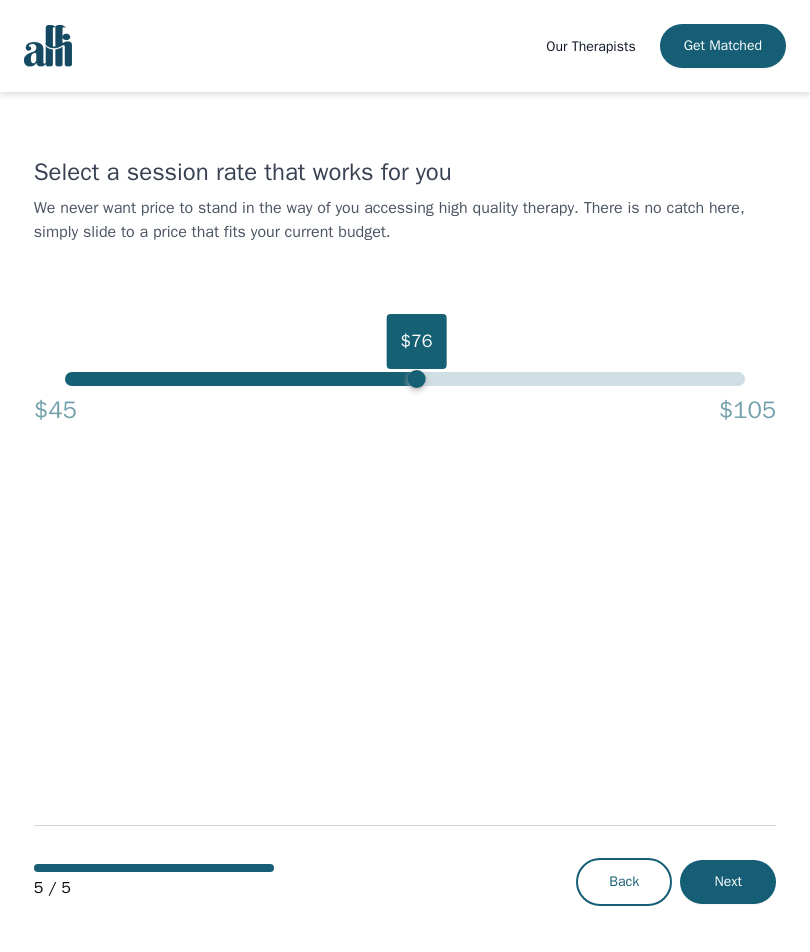 click on "$76" at bounding box center (405, 379) 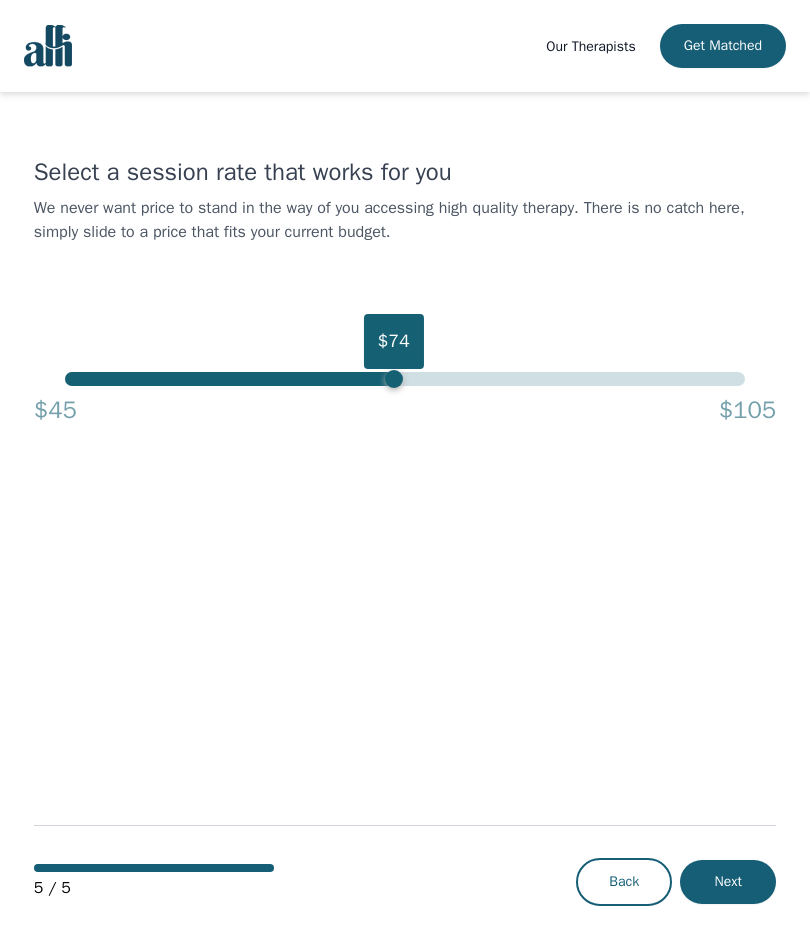 click on "$74" at bounding box center (394, 379) 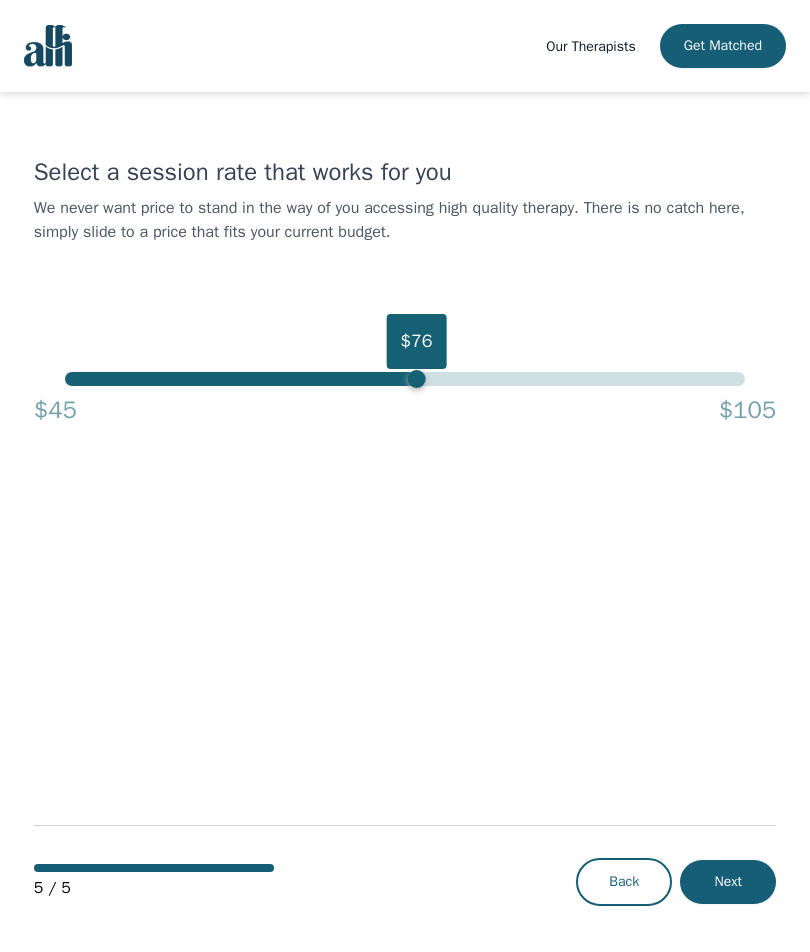 click on "$76" at bounding box center [416, 341] 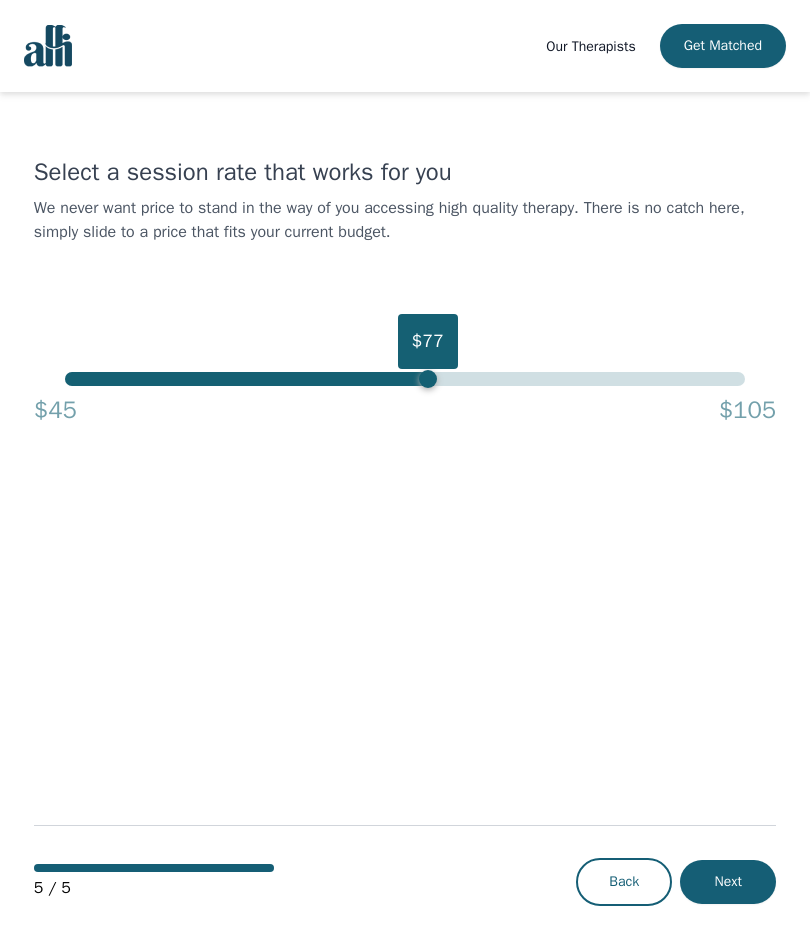click on "$77" at bounding box center [428, 341] 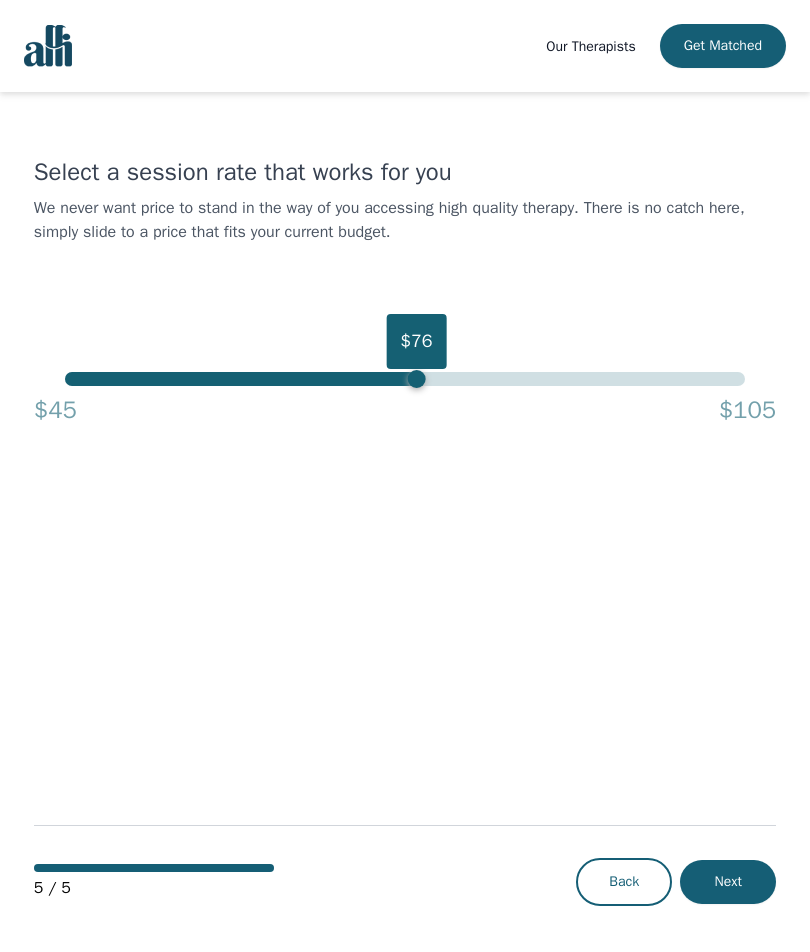 click on "$76" at bounding box center [416, 379] 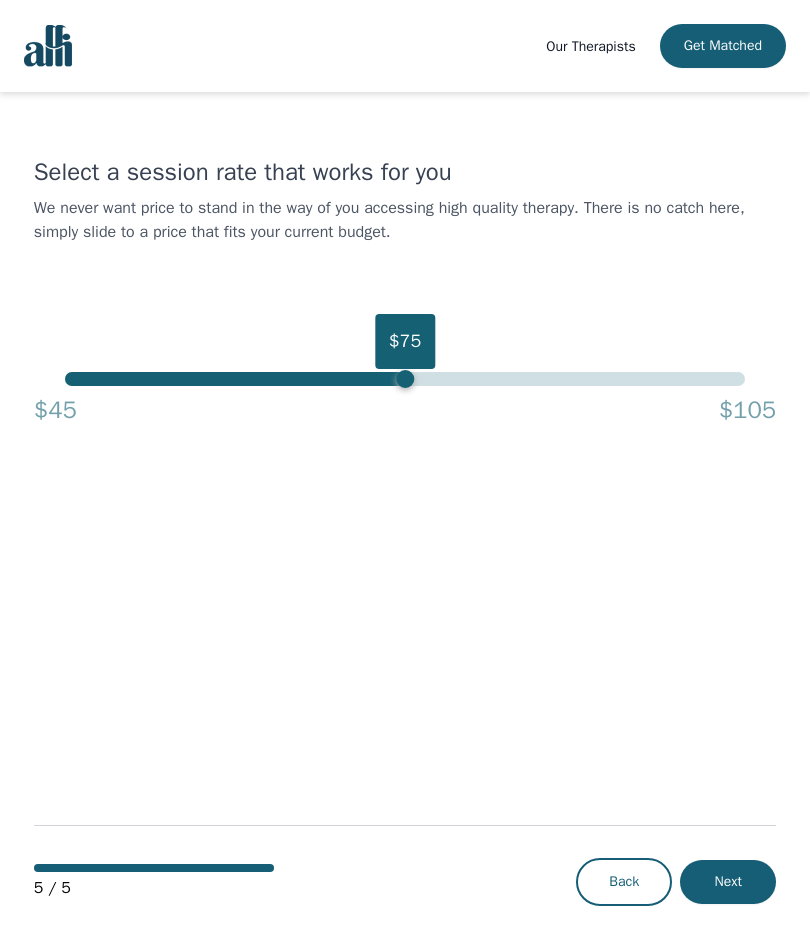 click on "$75" at bounding box center (405, 379) 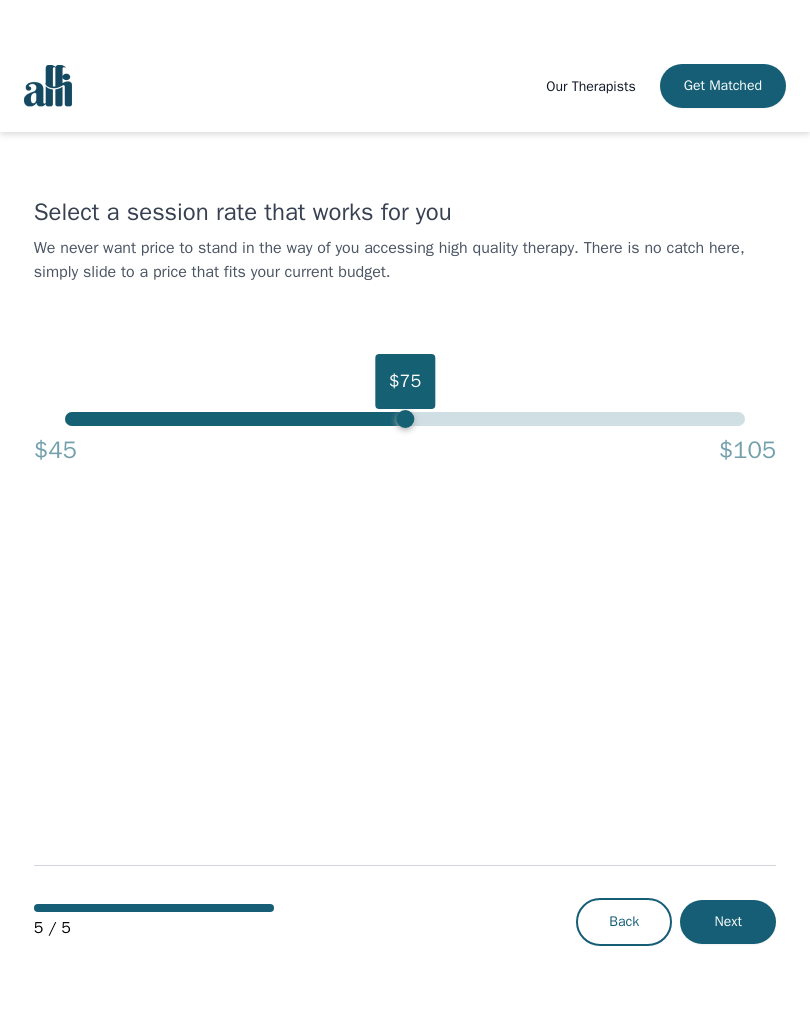 scroll, scrollTop: 2, scrollLeft: 0, axis: vertical 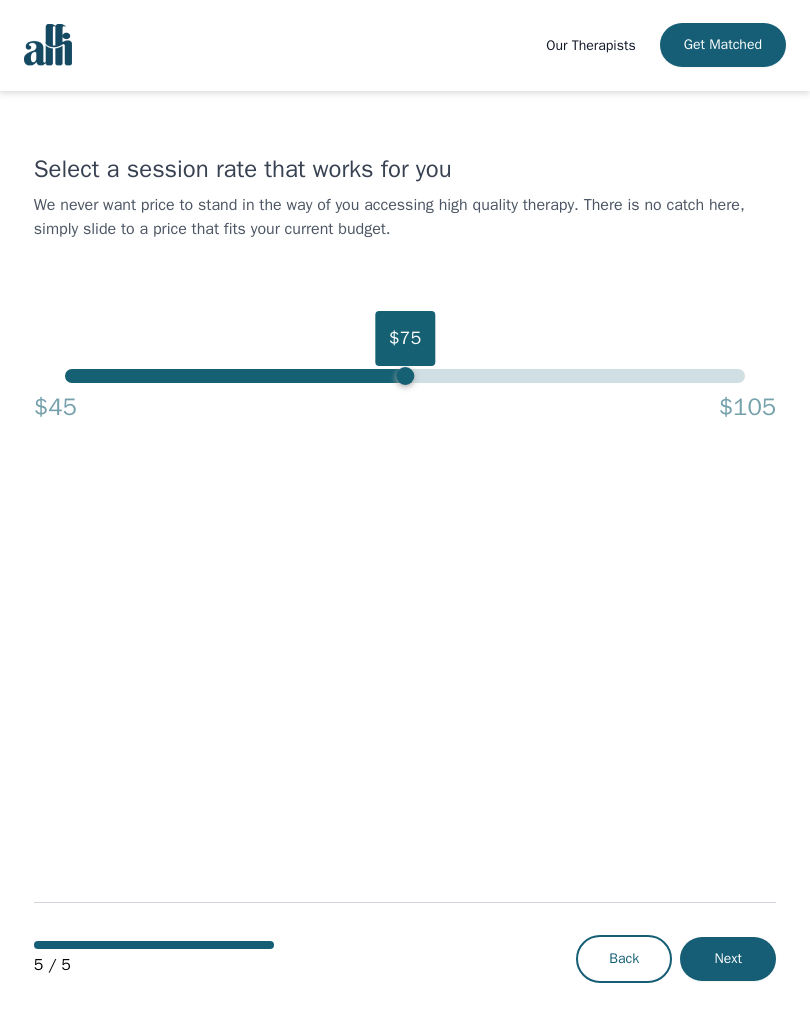 click on "Next" at bounding box center (728, 960) 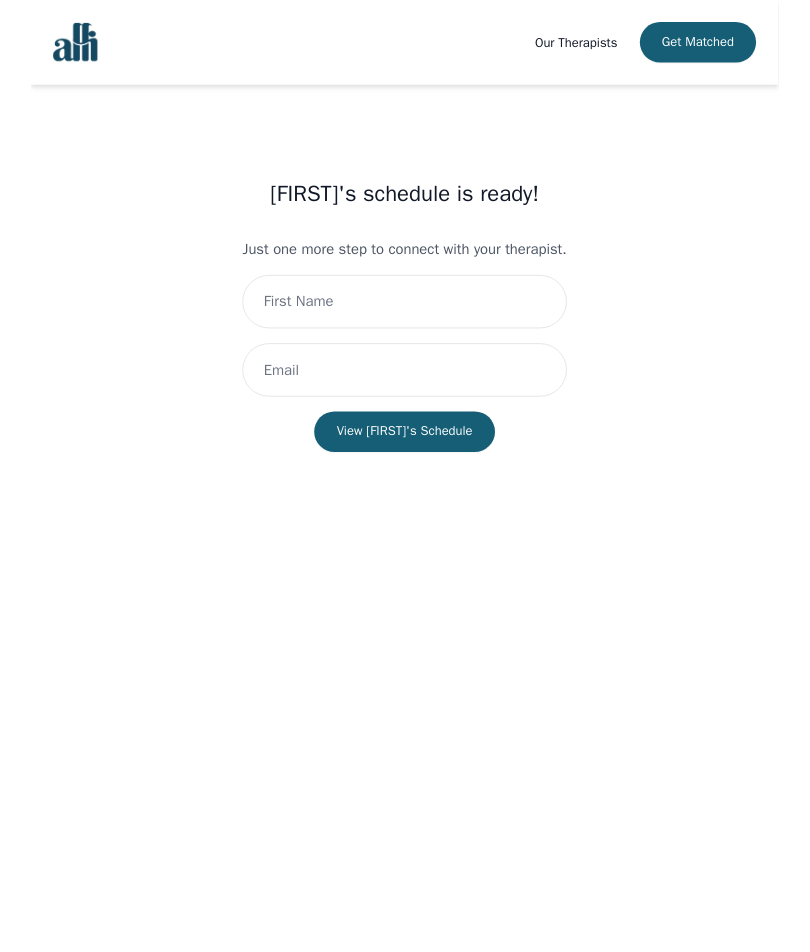 scroll, scrollTop: 0, scrollLeft: 0, axis: both 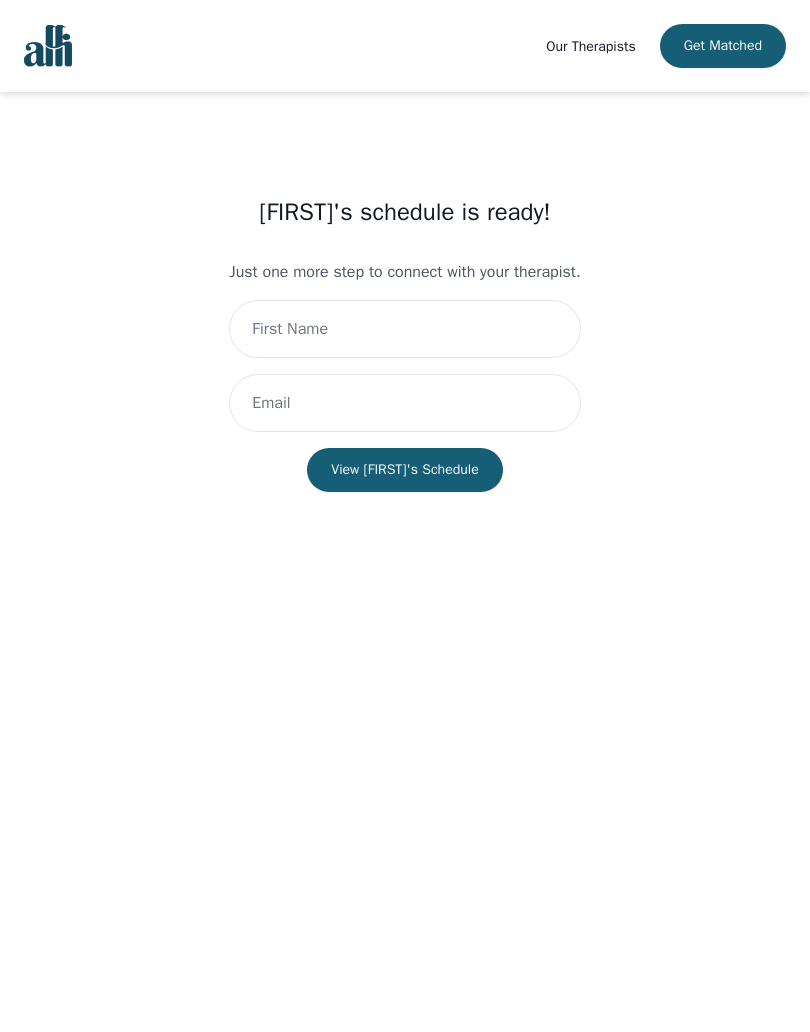 click on "View [FIRST]'s Schedule" at bounding box center (404, 470) 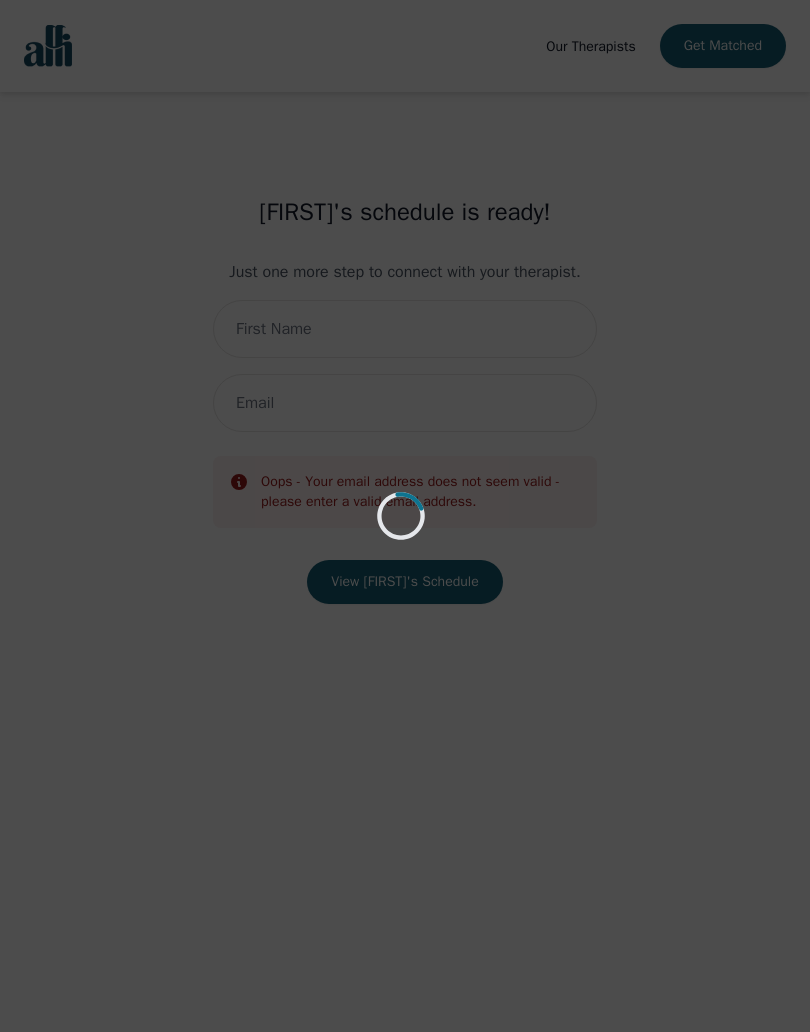 click on "Loading..." at bounding box center (405, 516) 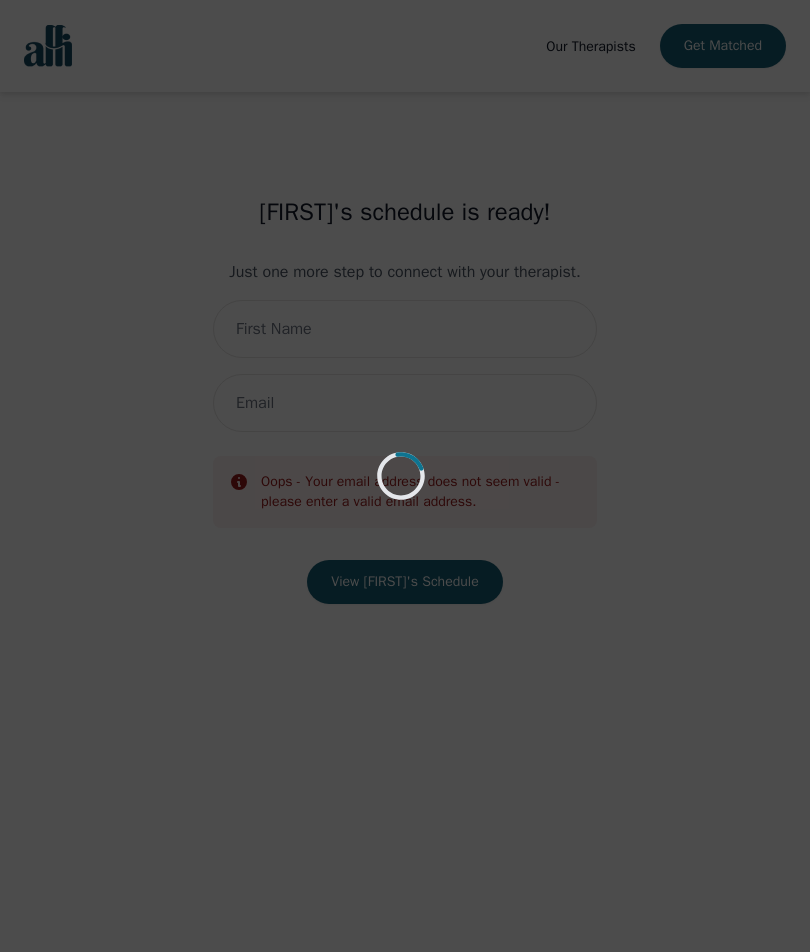 scroll, scrollTop: 2, scrollLeft: 0, axis: vertical 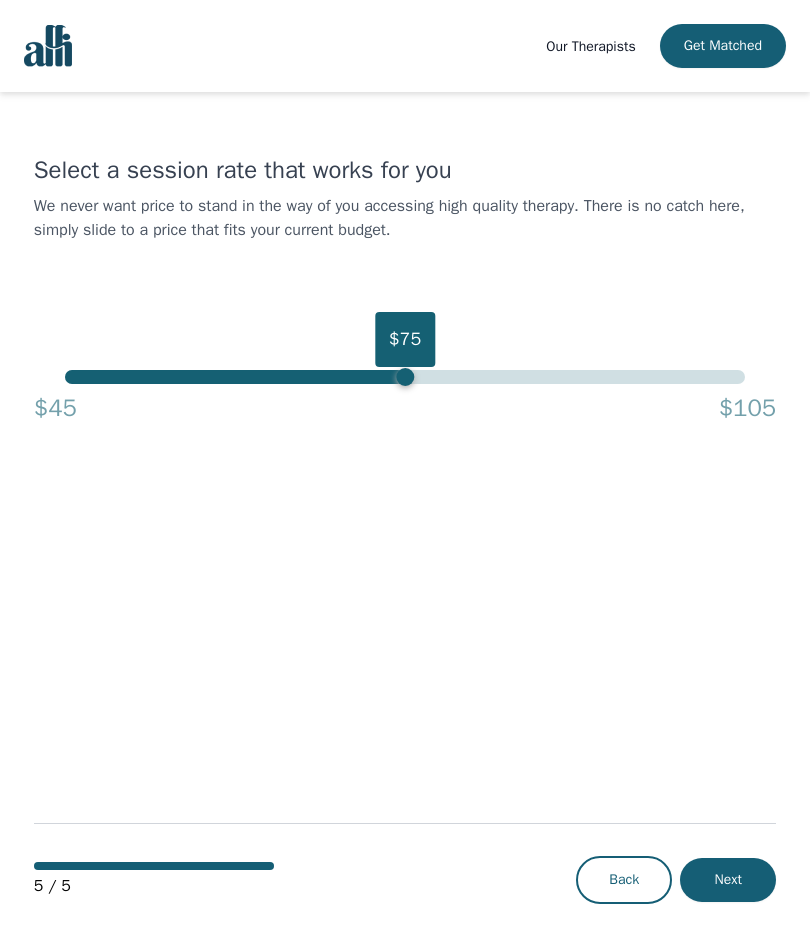 click on "Next" at bounding box center [728, 880] 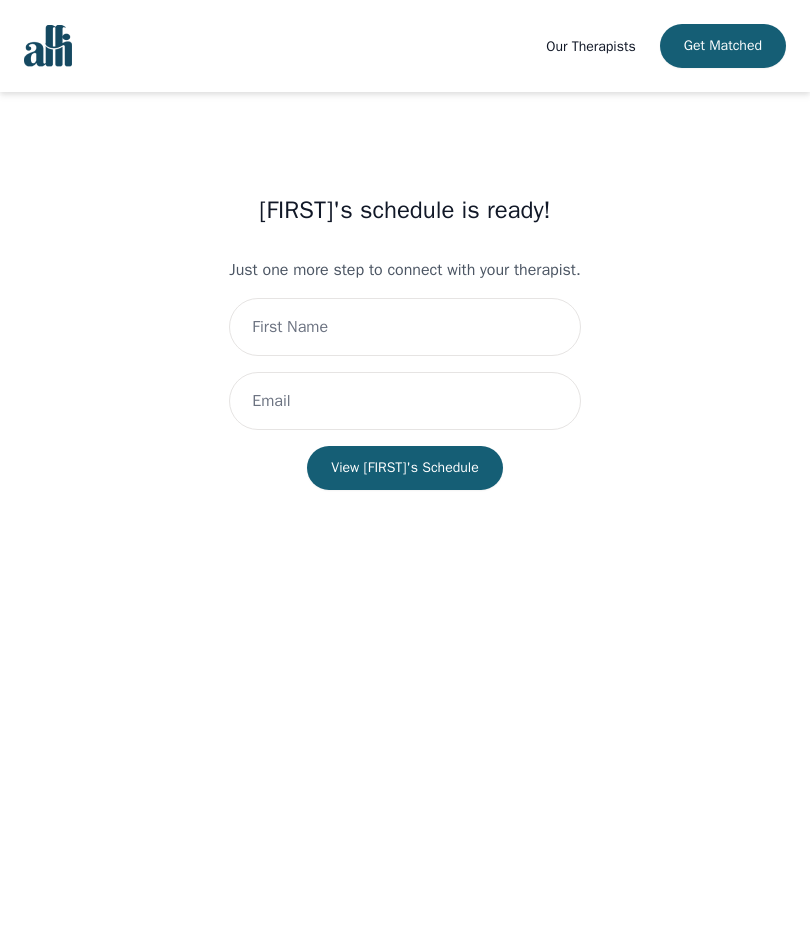 scroll, scrollTop: 0, scrollLeft: 0, axis: both 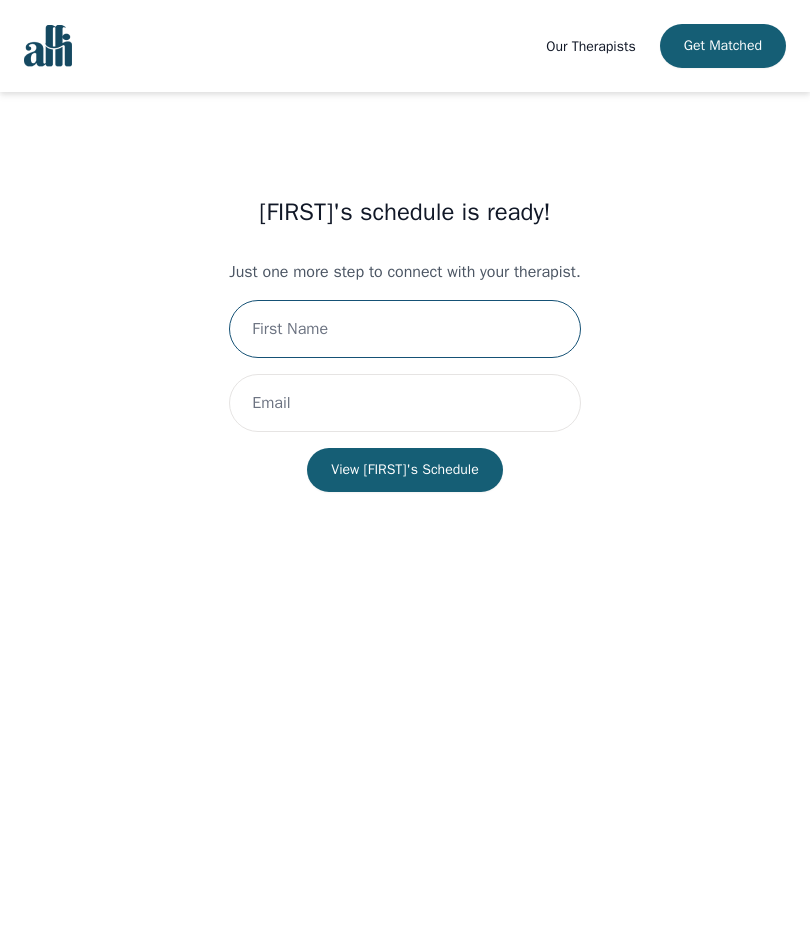 click at bounding box center (404, 329) 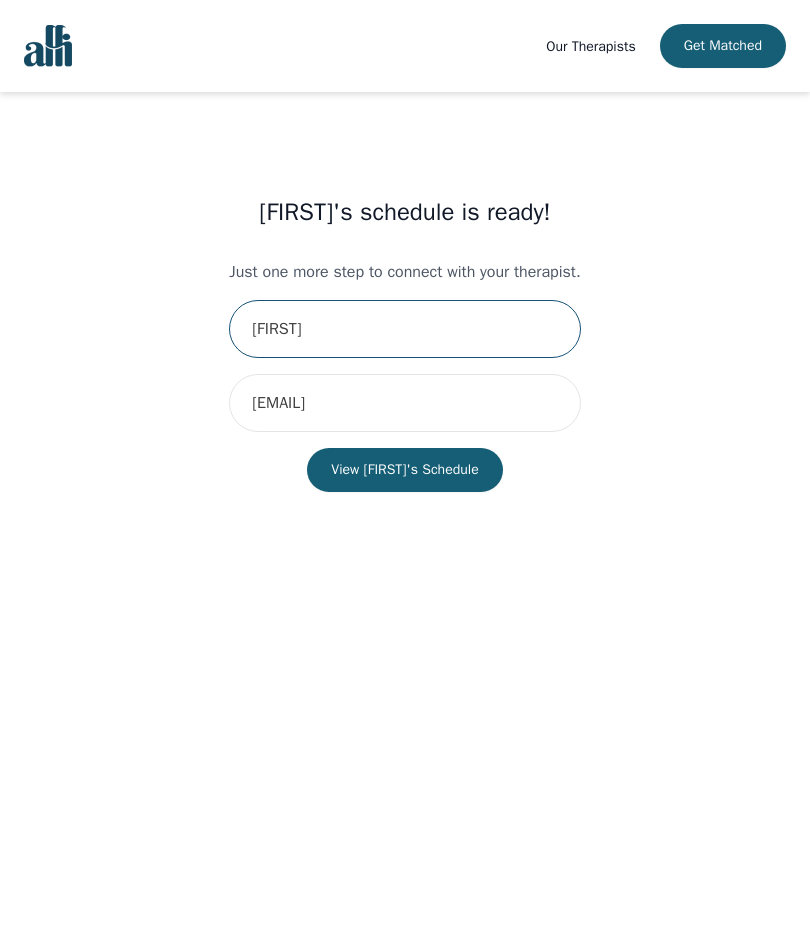 click on "View [FIRST]'s Schedule" at bounding box center [404, 470] 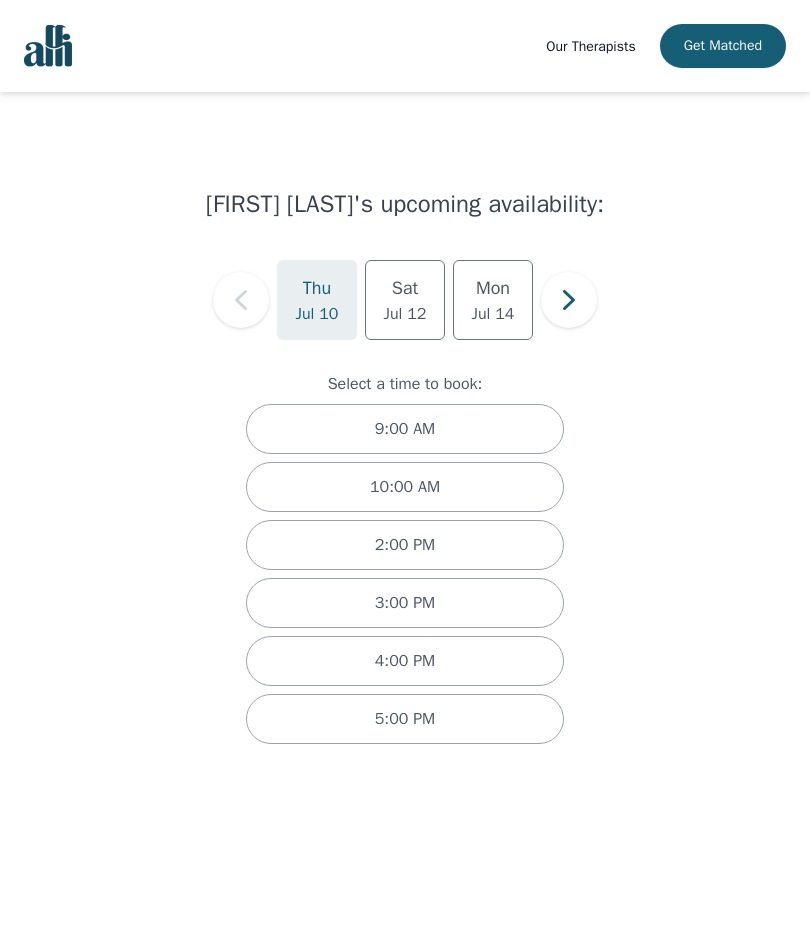 click at bounding box center [569, 300] 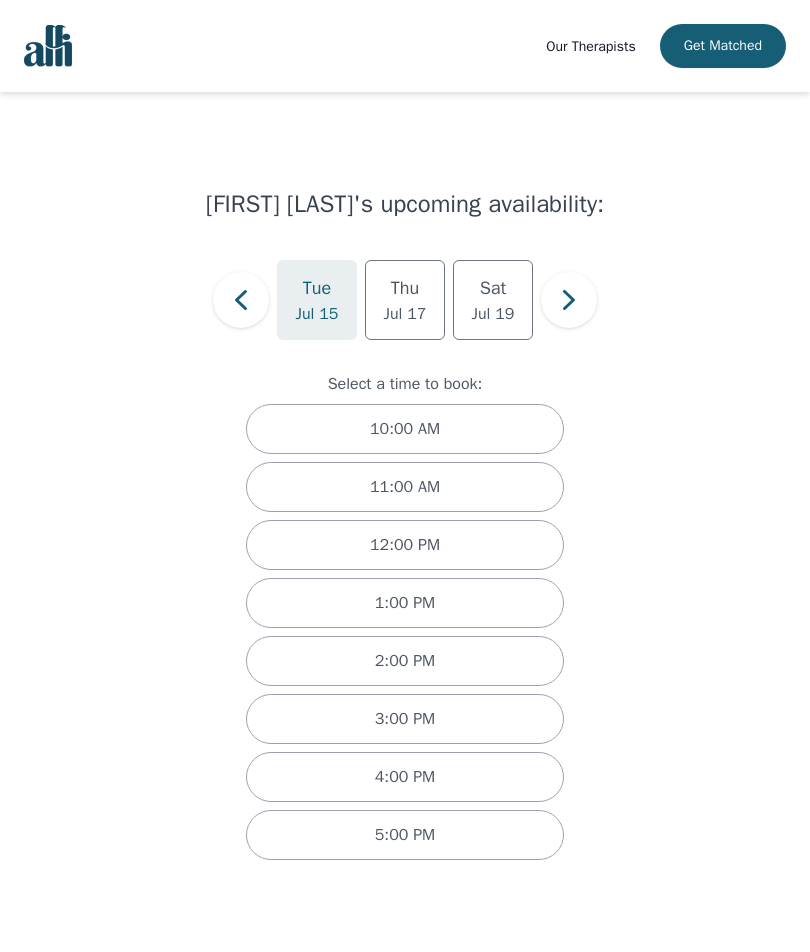 click at bounding box center (241, 300) 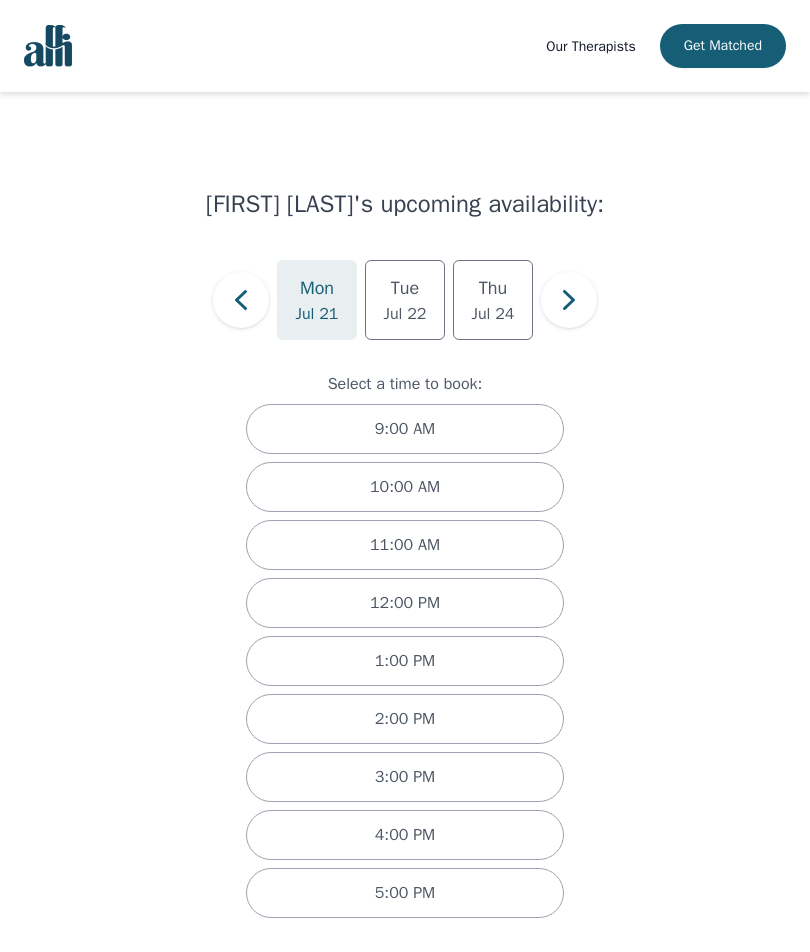 click at bounding box center [241, 300] 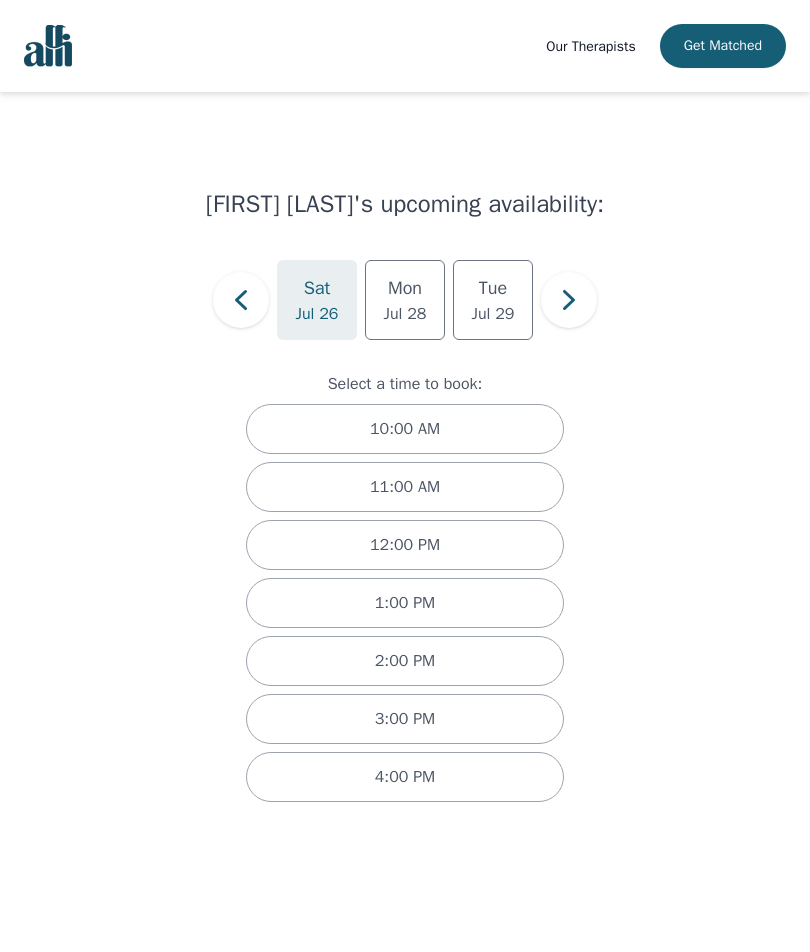 click at bounding box center (241, 300) 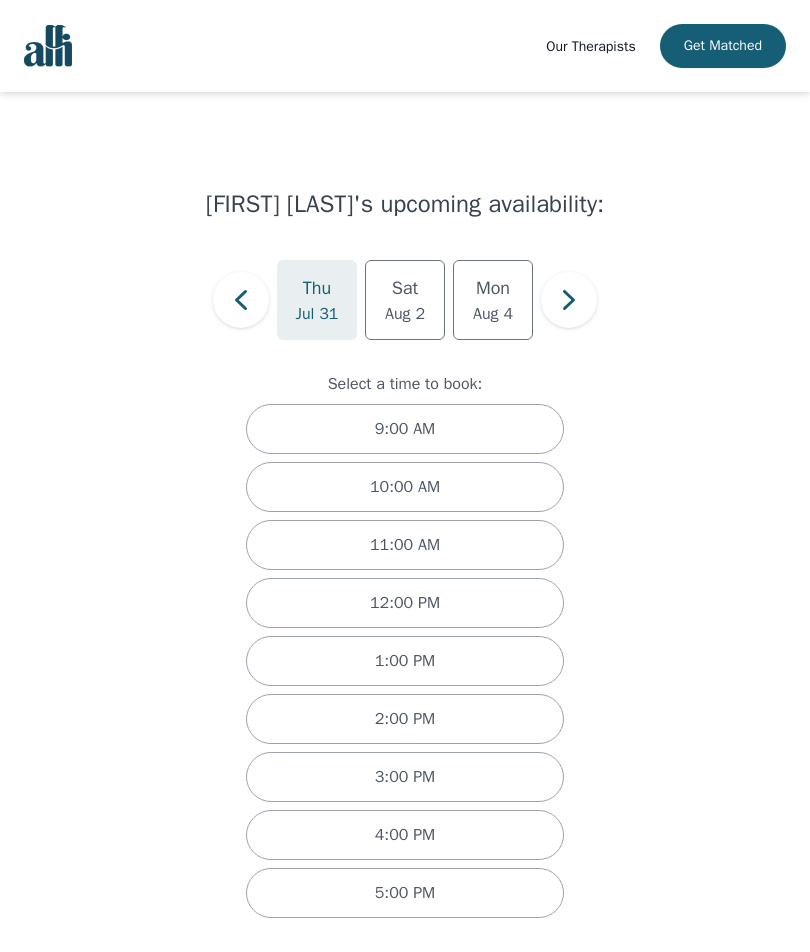 click at bounding box center [241, 300] 